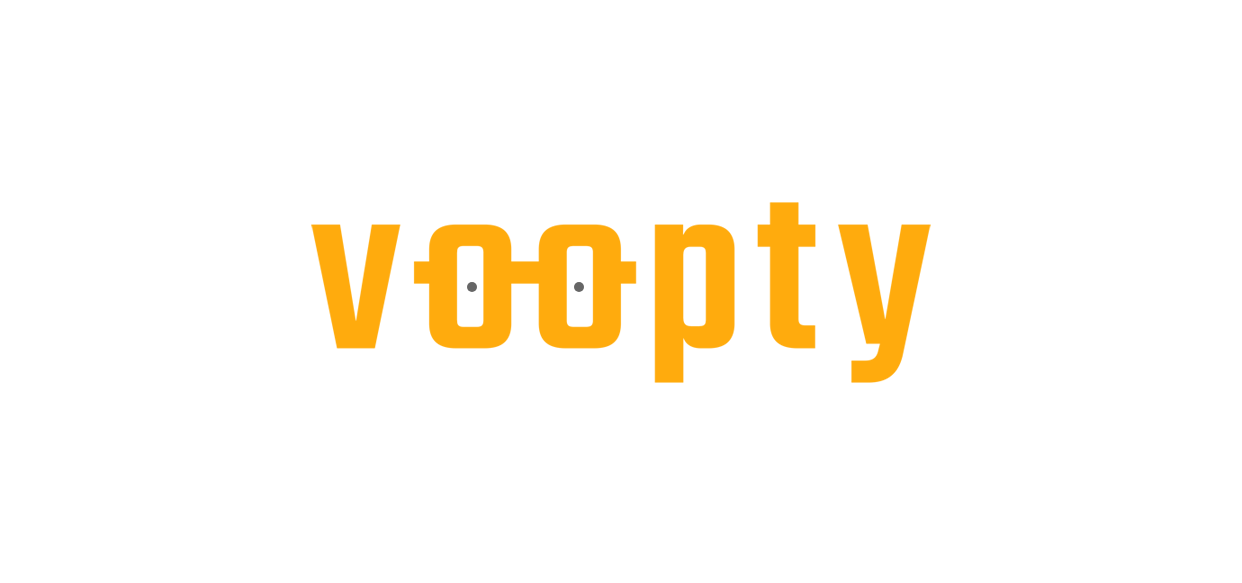 scroll, scrollTop: 0, scrollLeft: 0, axis: both 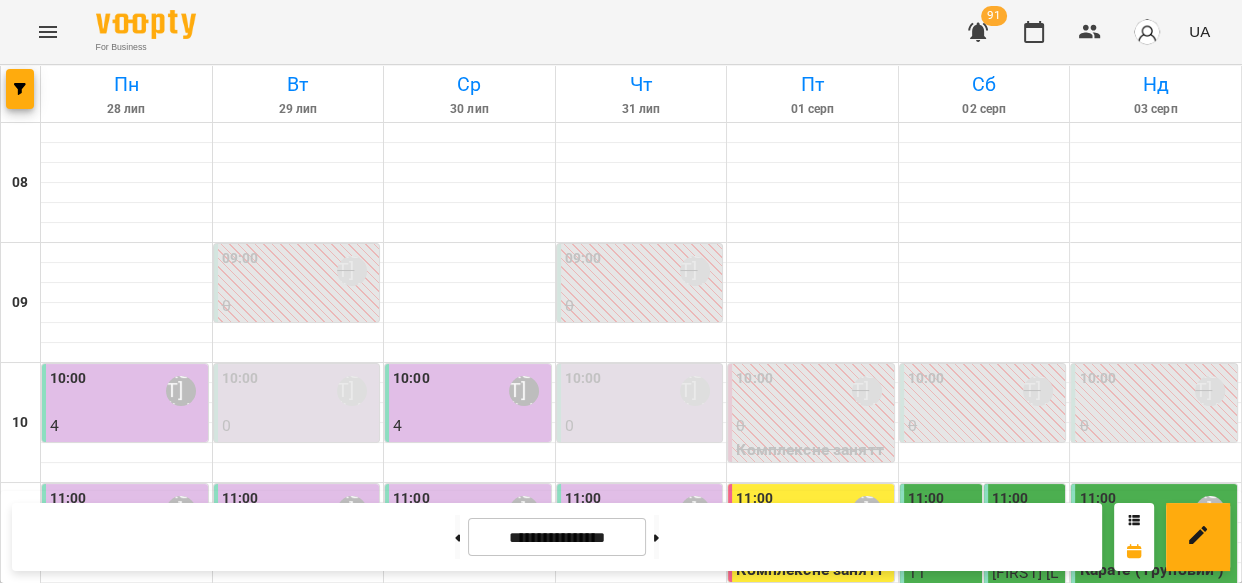click at bounding box center [656, 537] 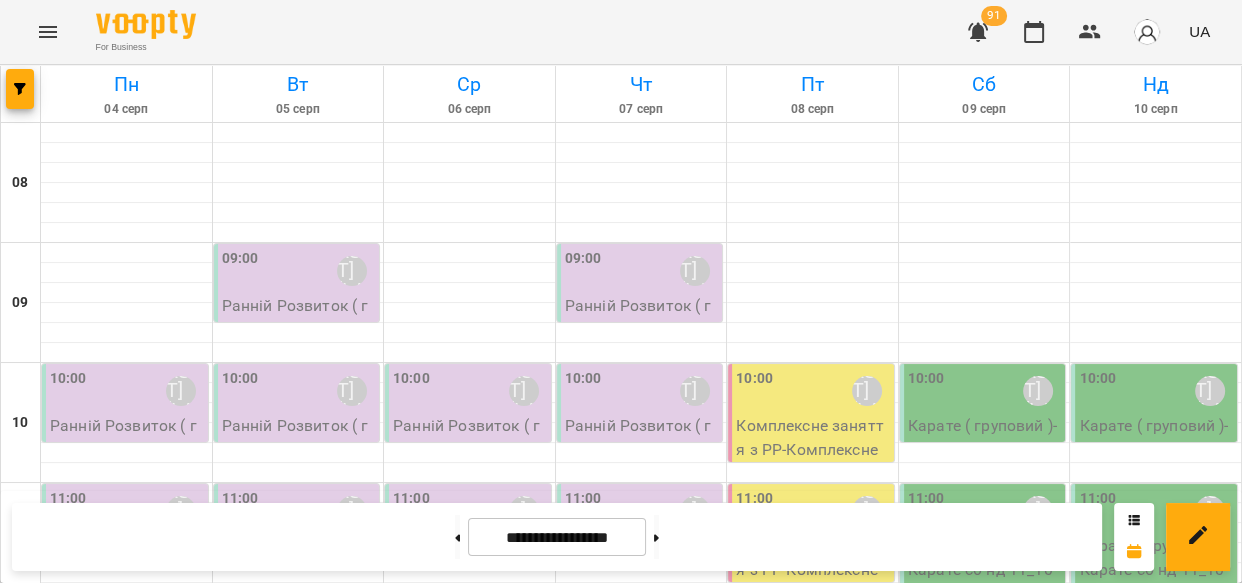 click on "10:00 [FIRST] [LAST]" at bounding box center [127, 391] 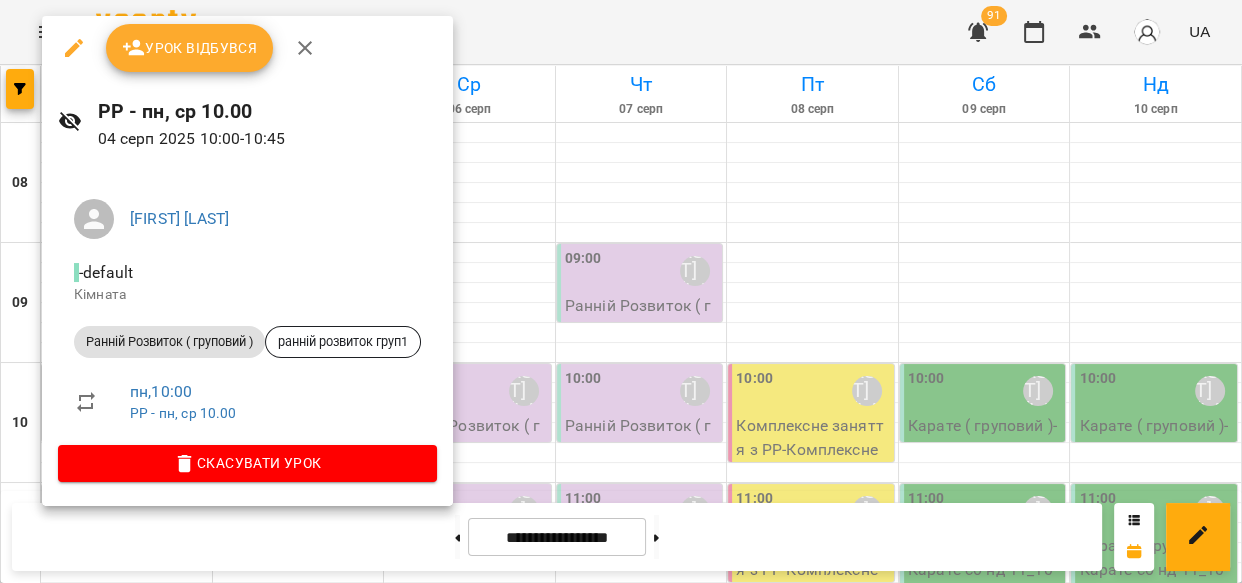 click on "Урок відбувся" at bounding box center [190, 48] 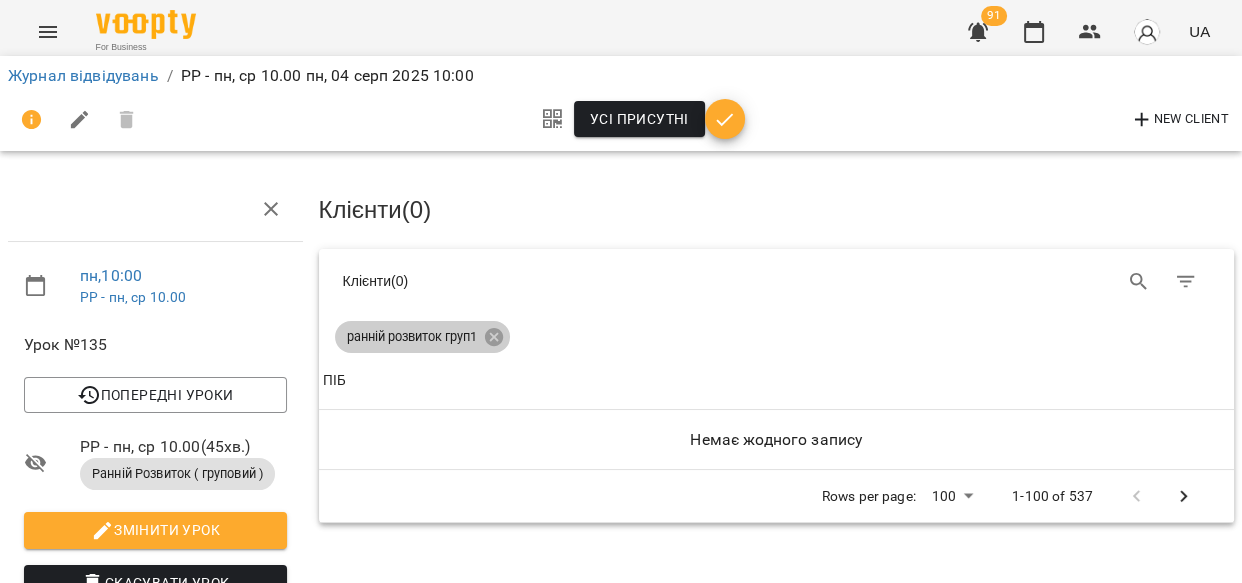 click 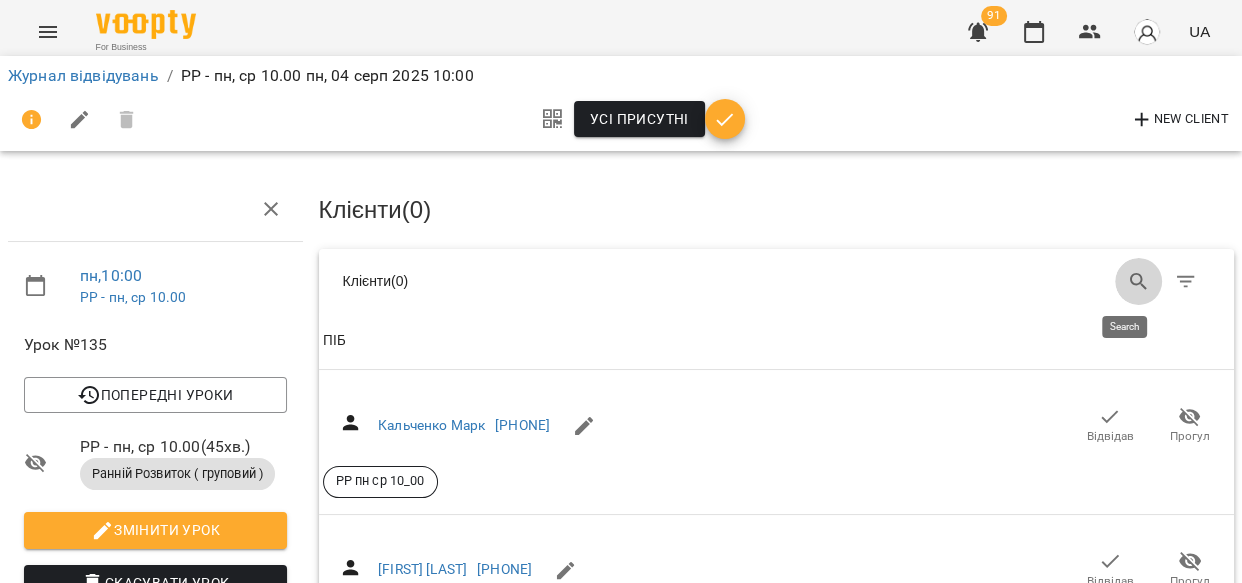 click 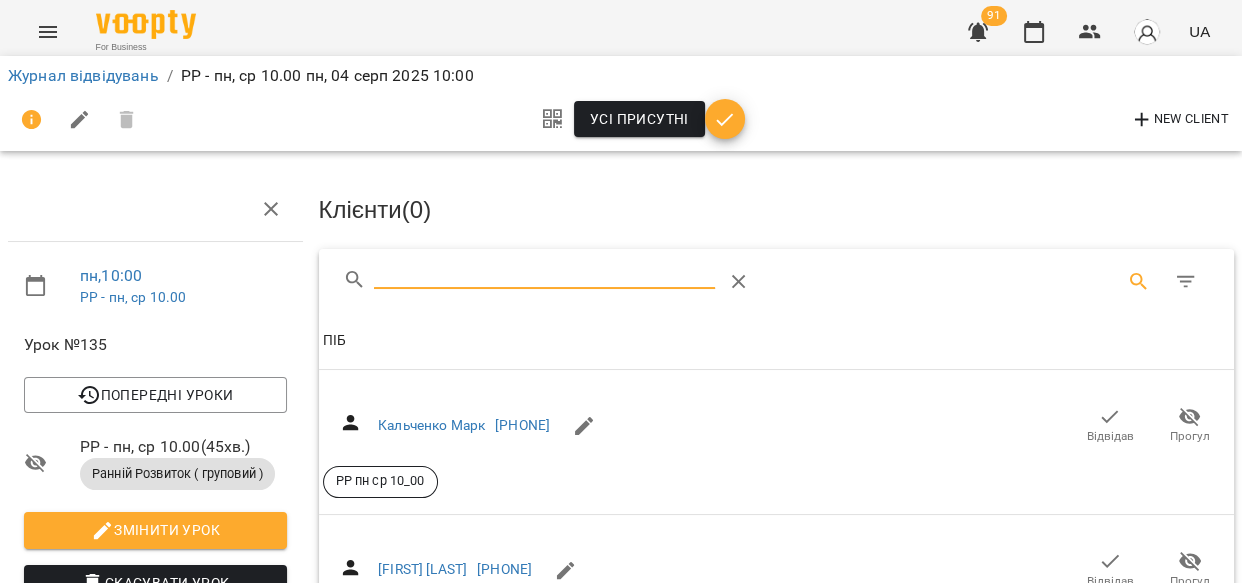 click at bounding box center [544, 274] 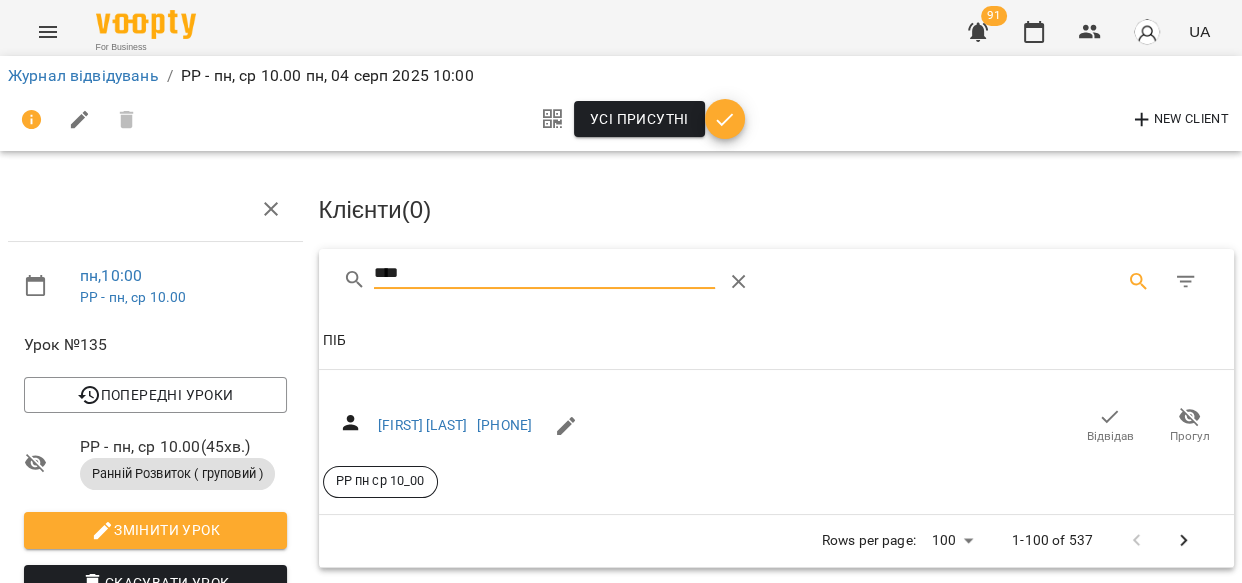 click on "Прогул" at bounding box center [1190, 436] 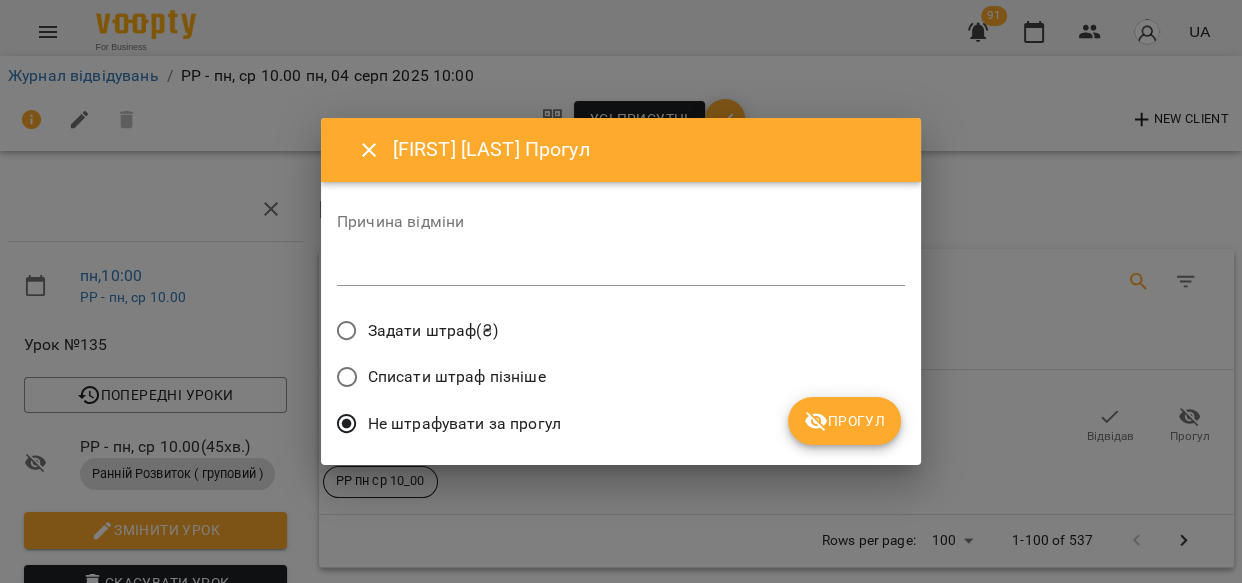 click on "Прогул" at bounding box center (844, 421) 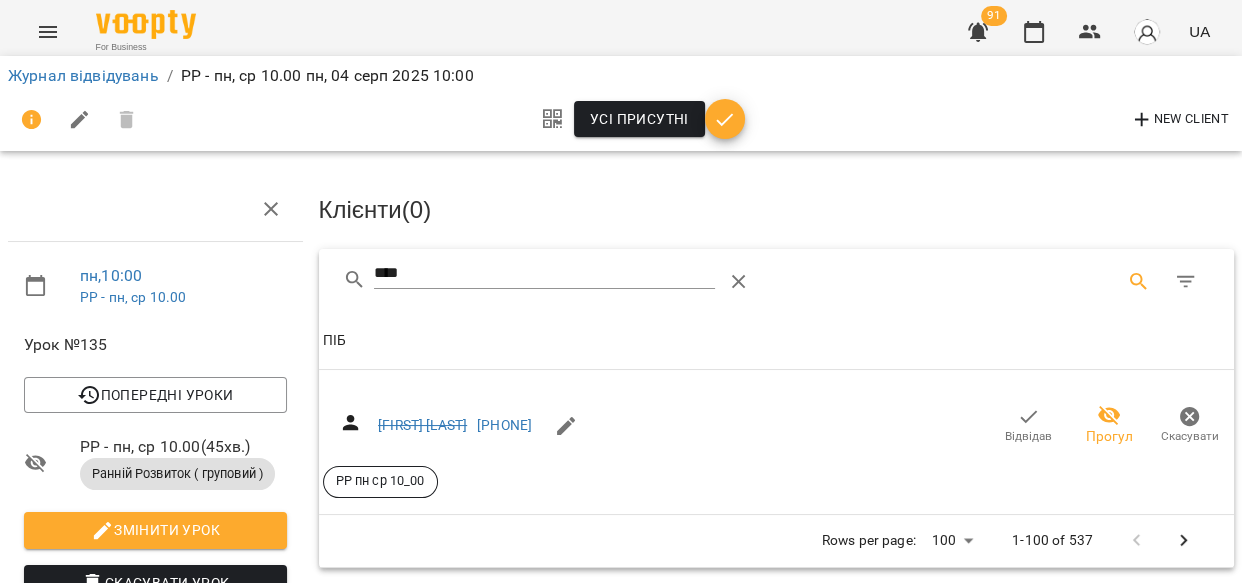 click on "****" at bounding box center (544, 274) 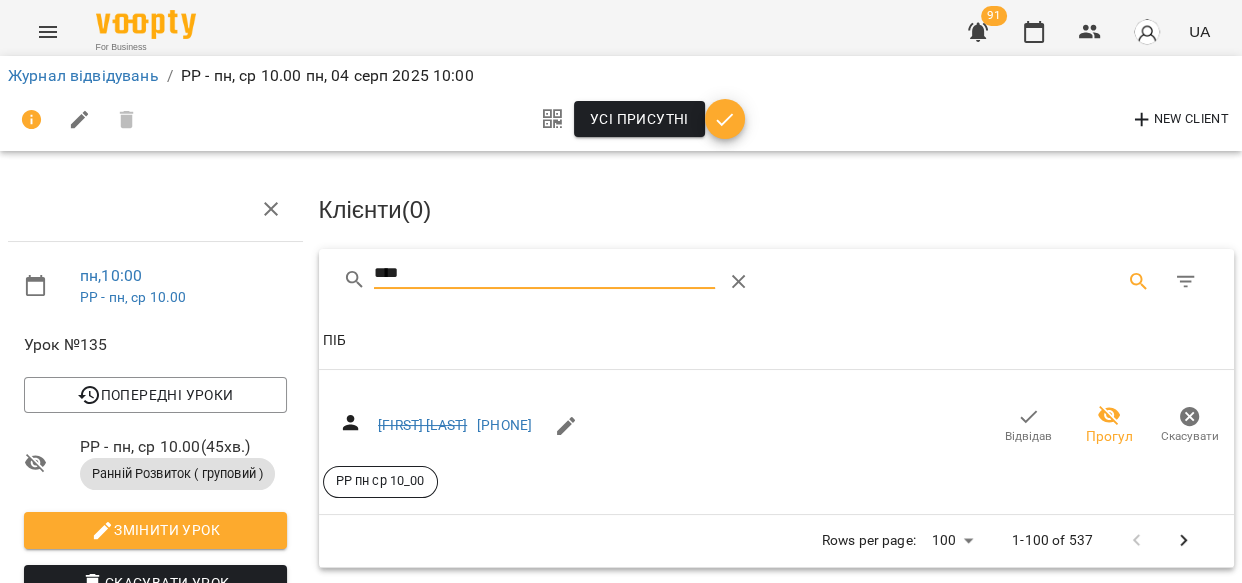 click on "****" at bounding box center [544, 274] 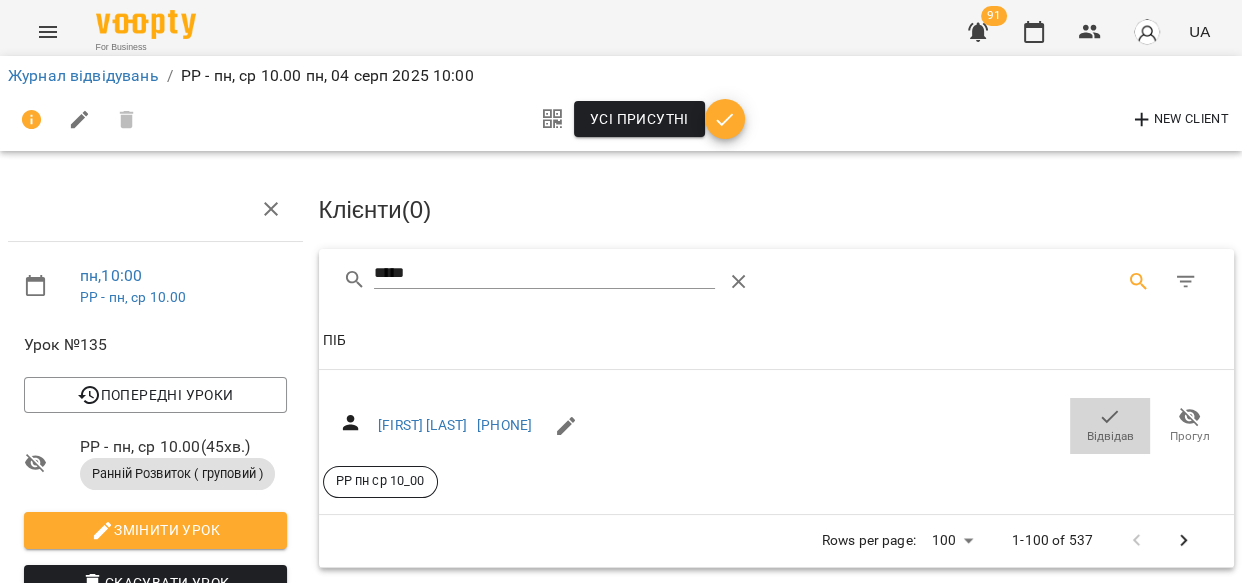click on "Відвідав" at bounding box center [1110, 436] 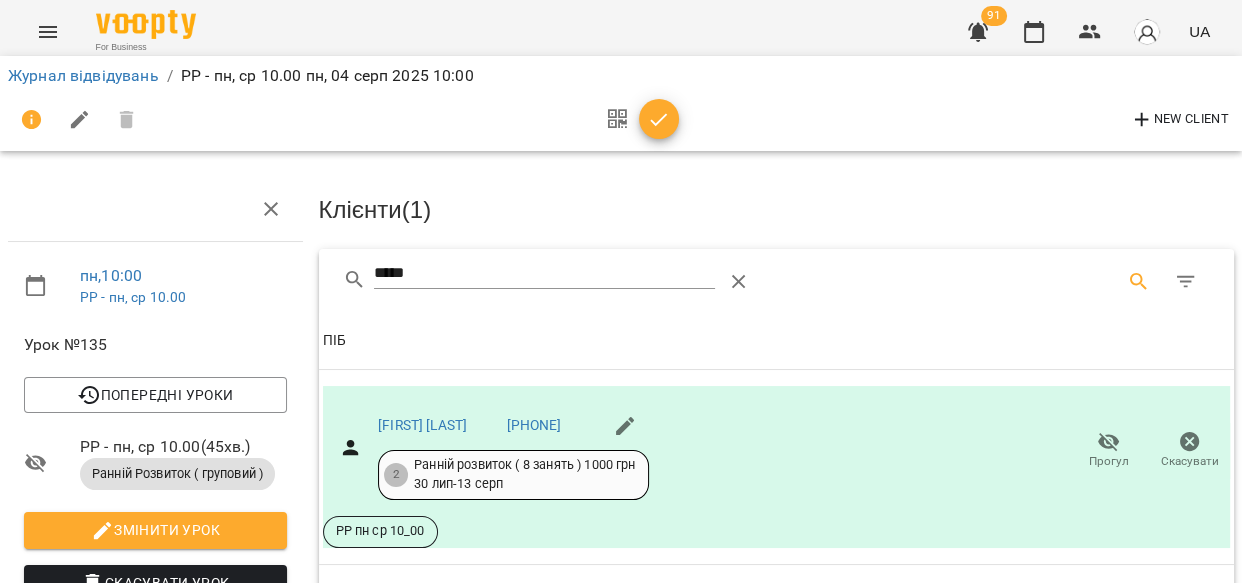 click on "*****" at bounding box center (544, 274) 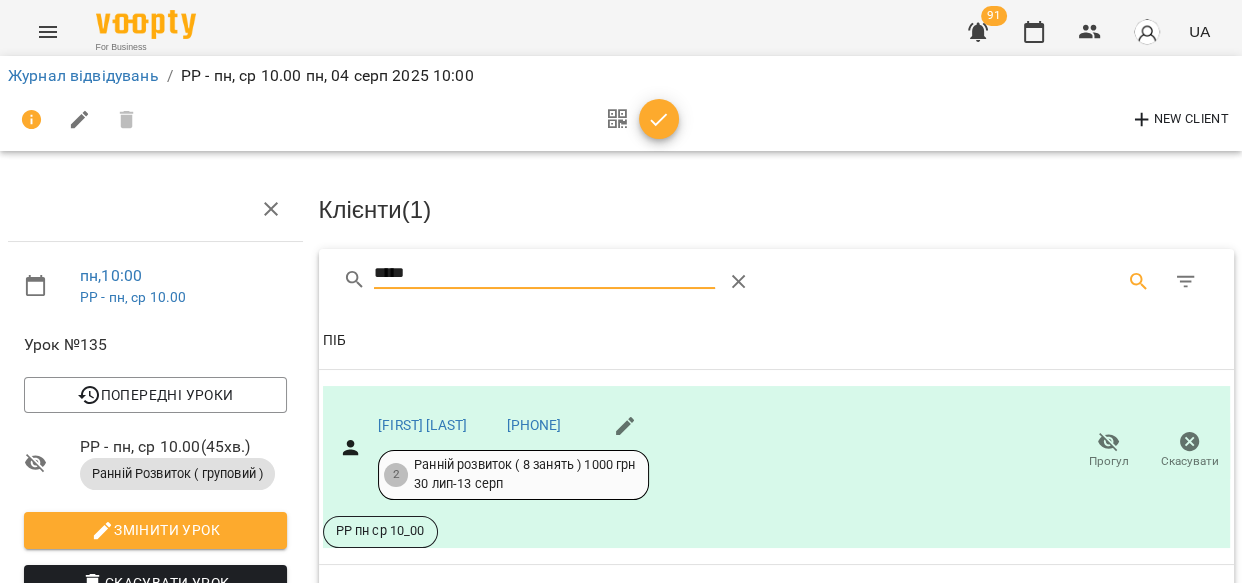 click on "*****" at bounding box center [544, 274] 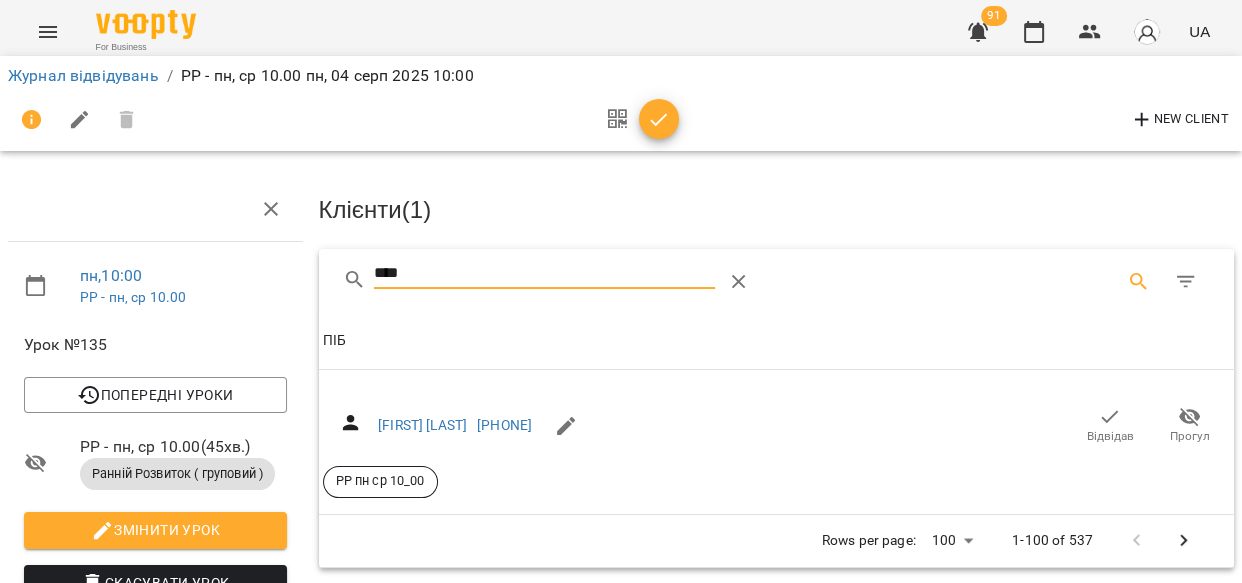 click 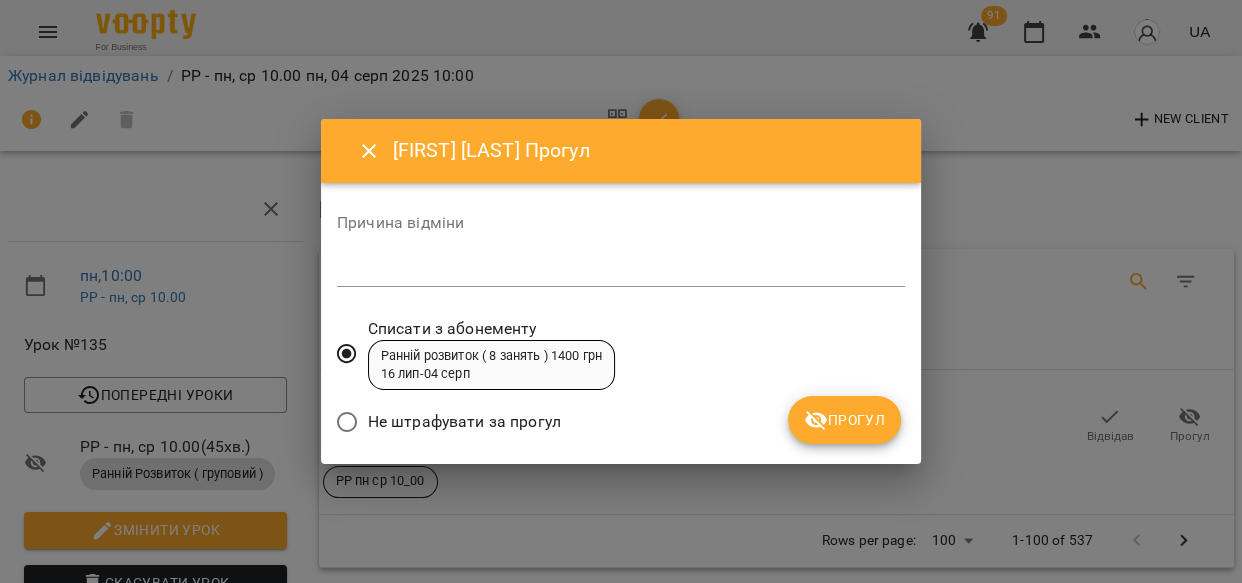 click on "Прогул" at bounding box center (844, 420) 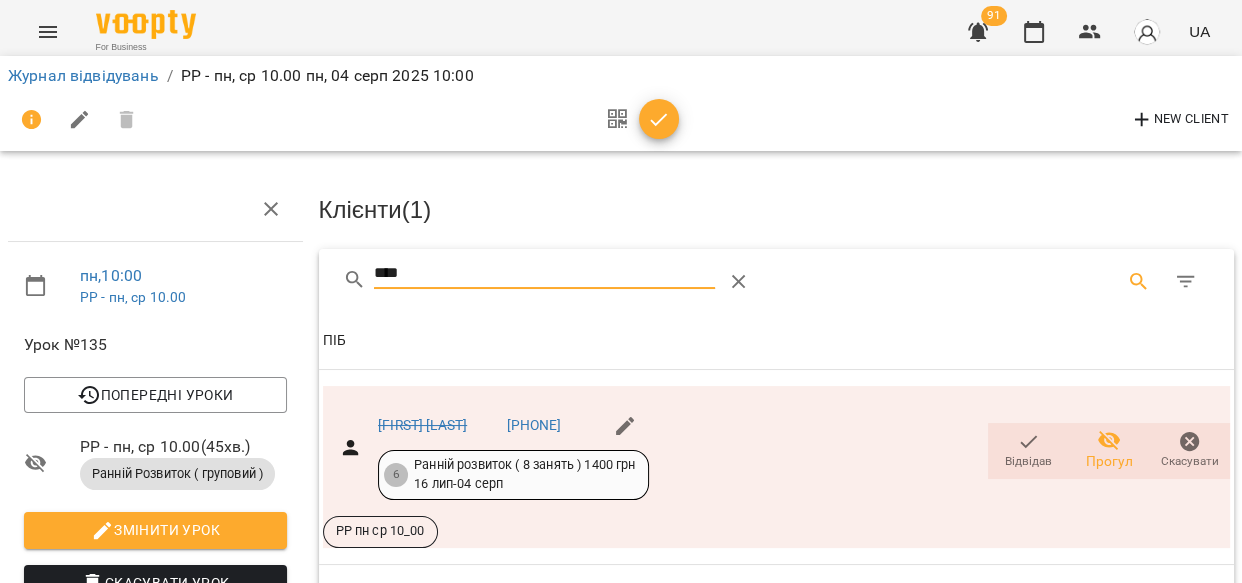 click on "****" at bounding box center (544, 274) 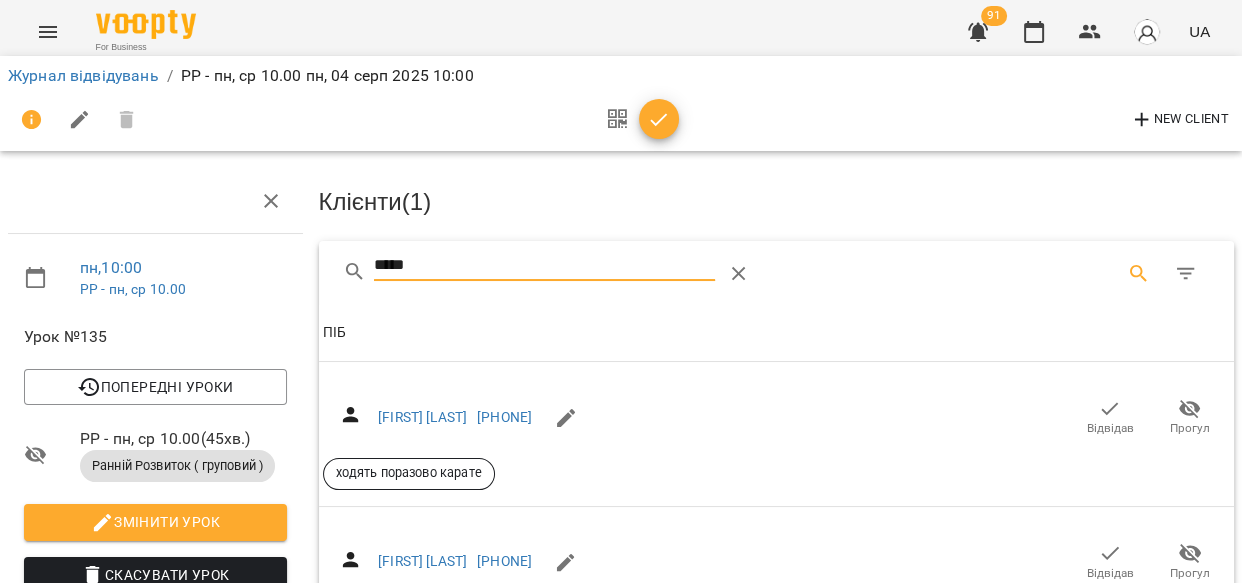 scroll, scrollTop: 346, scrollLeft: 0, axis: vertical 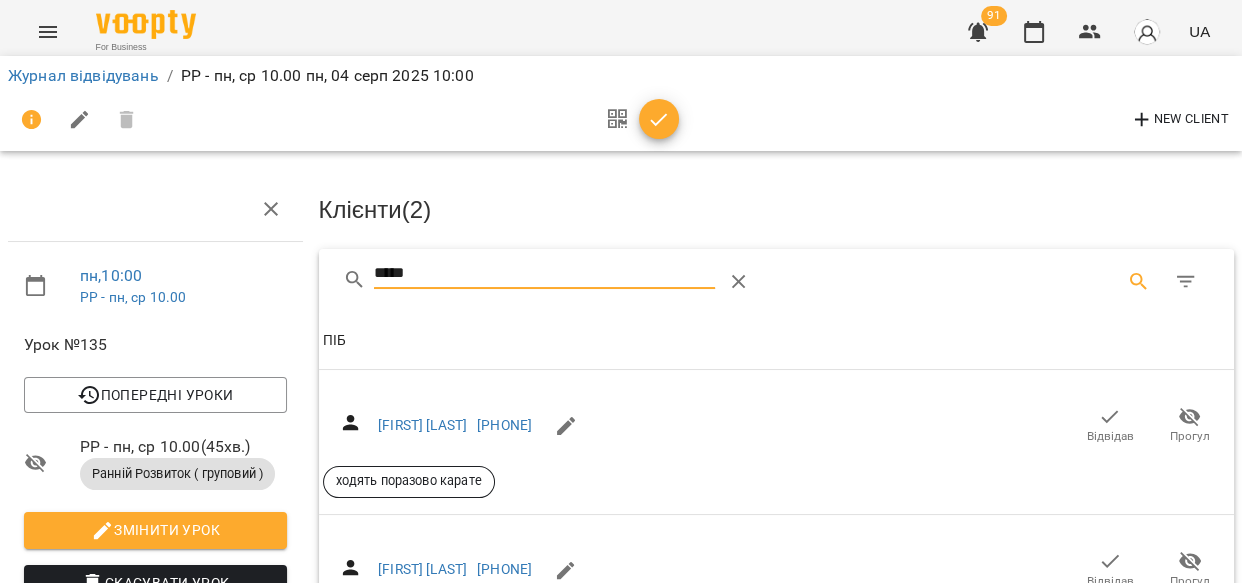 click on "*****" at bounding box center [544, 274] 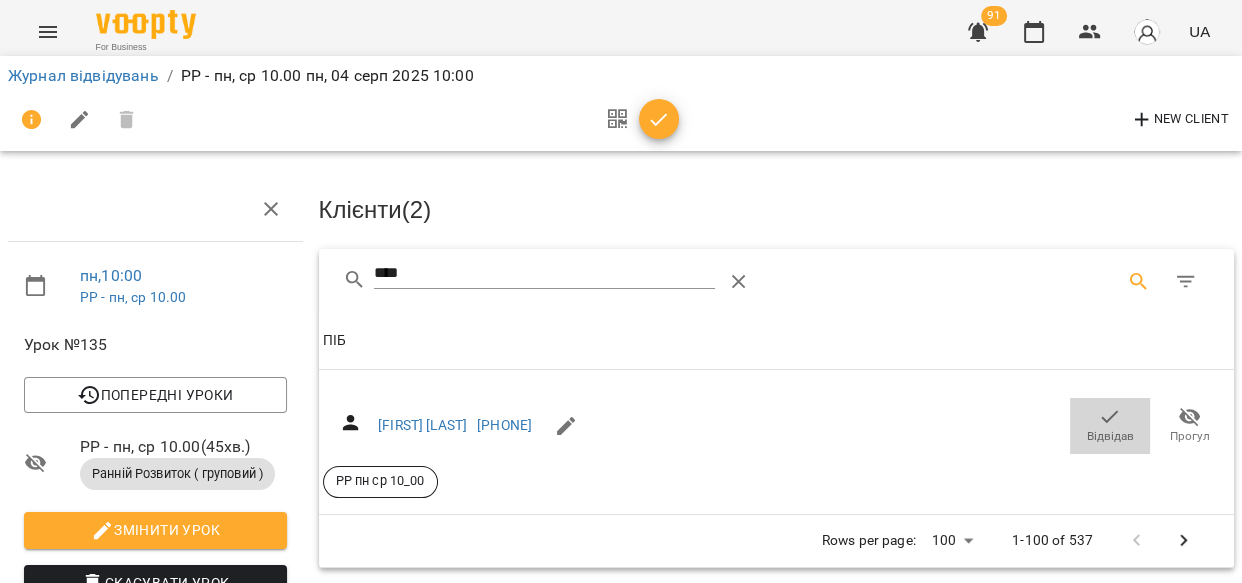 click 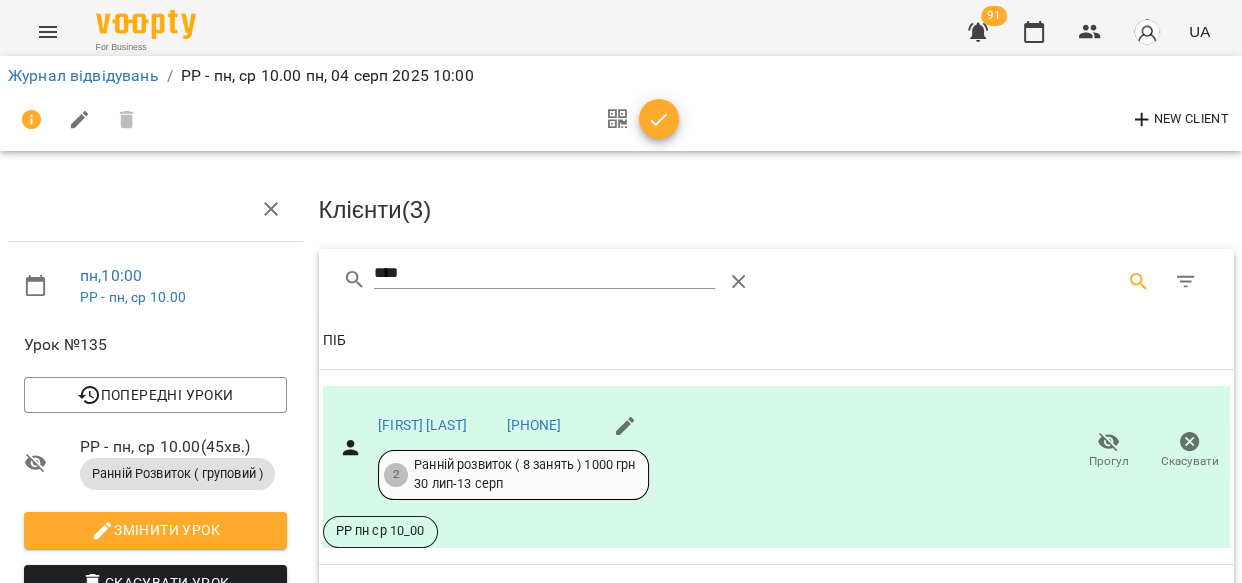 click on "****" at bounding box center (544, 274) 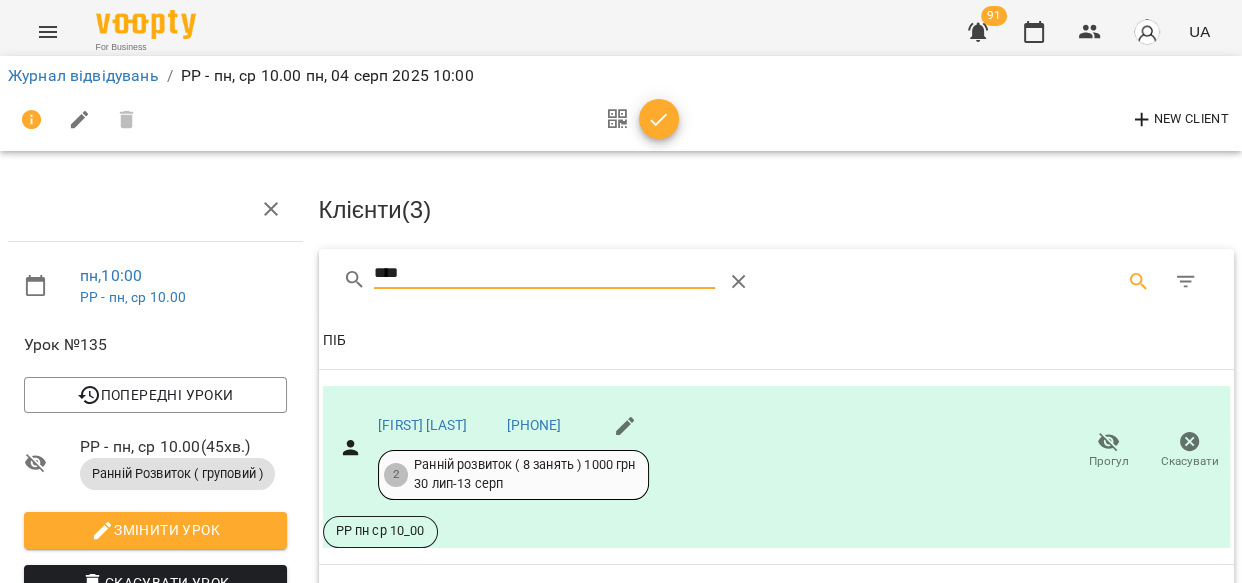 click on "****" at bounding box center (544, 274) 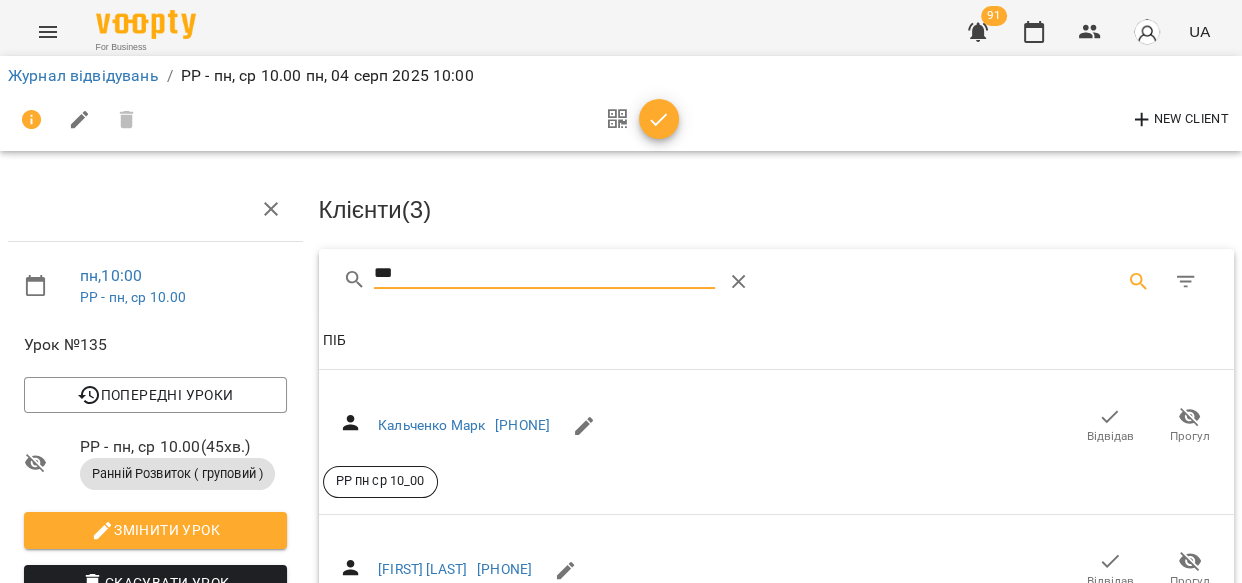 type on "***" 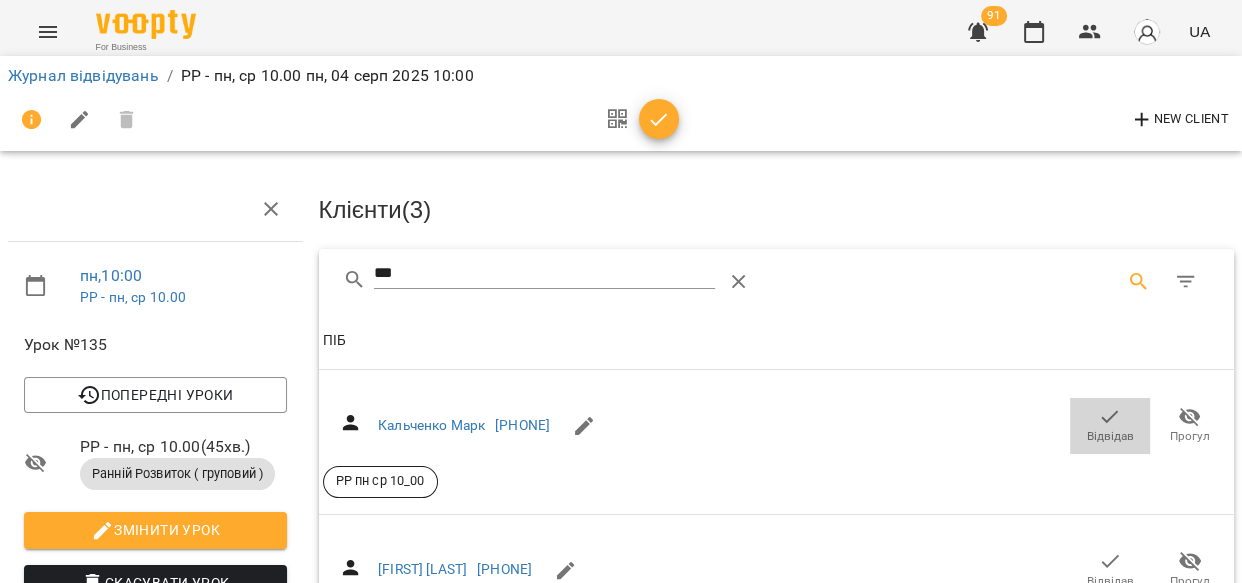 click 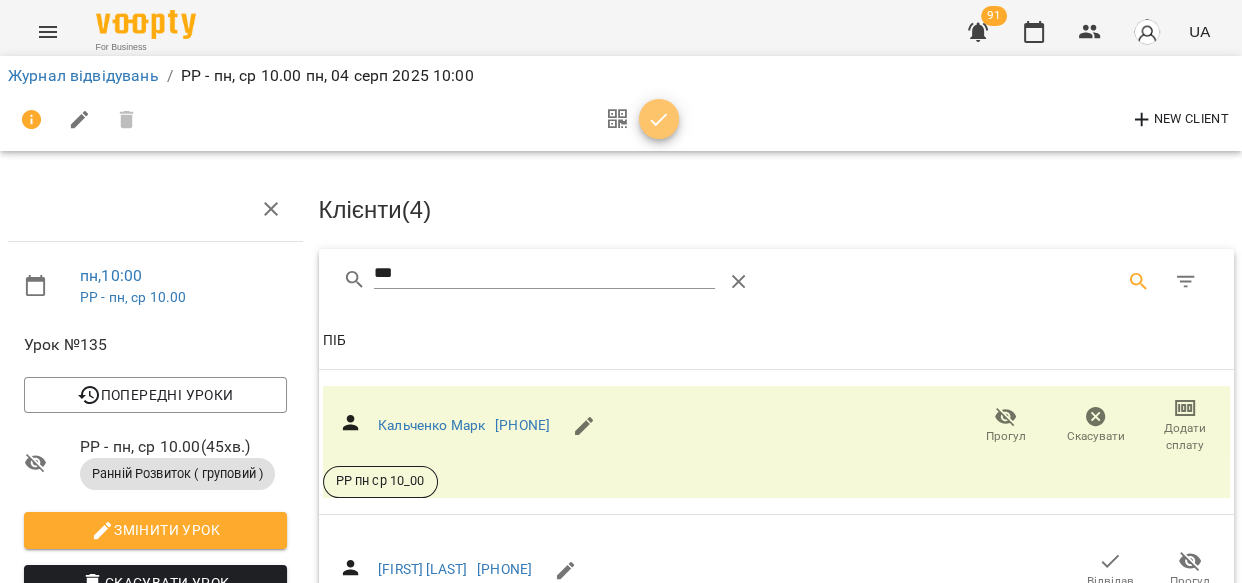 click 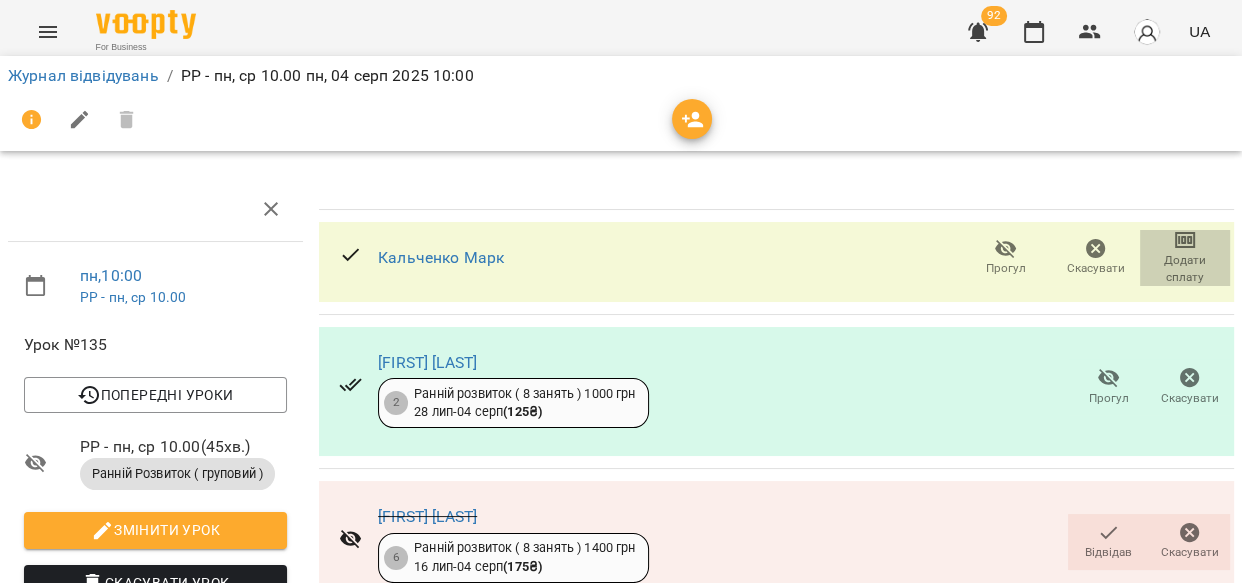 click on "Додати сплату" at bounding box center (1185, 269) 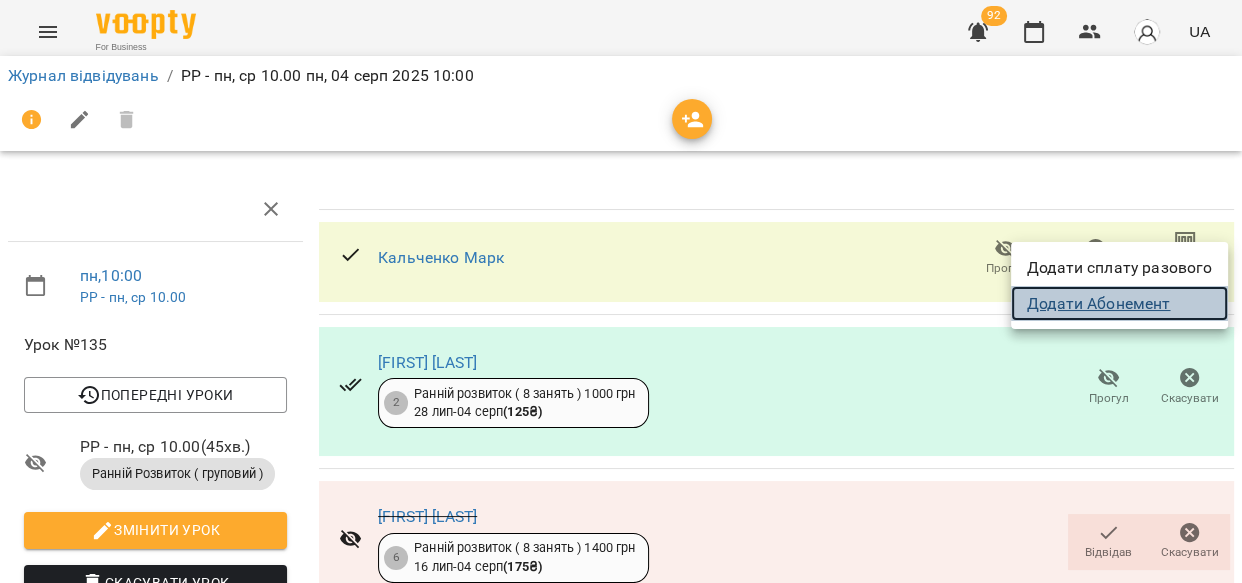 click on "Додати Абонемент" at bounding box center (1119, 304) 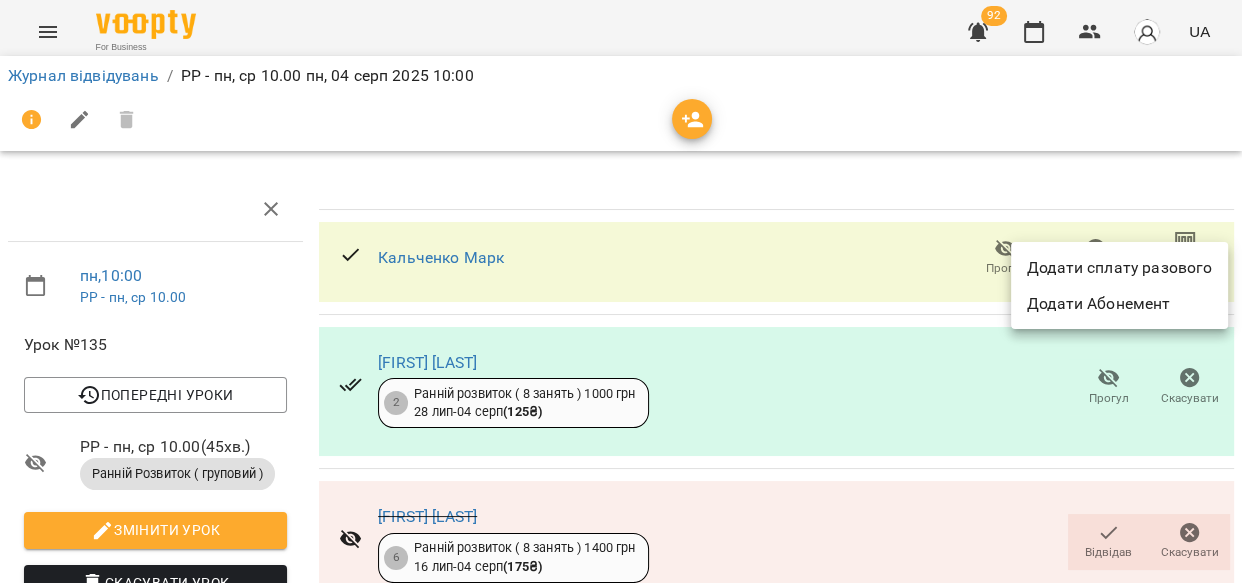click at bounding box center (621, 291) 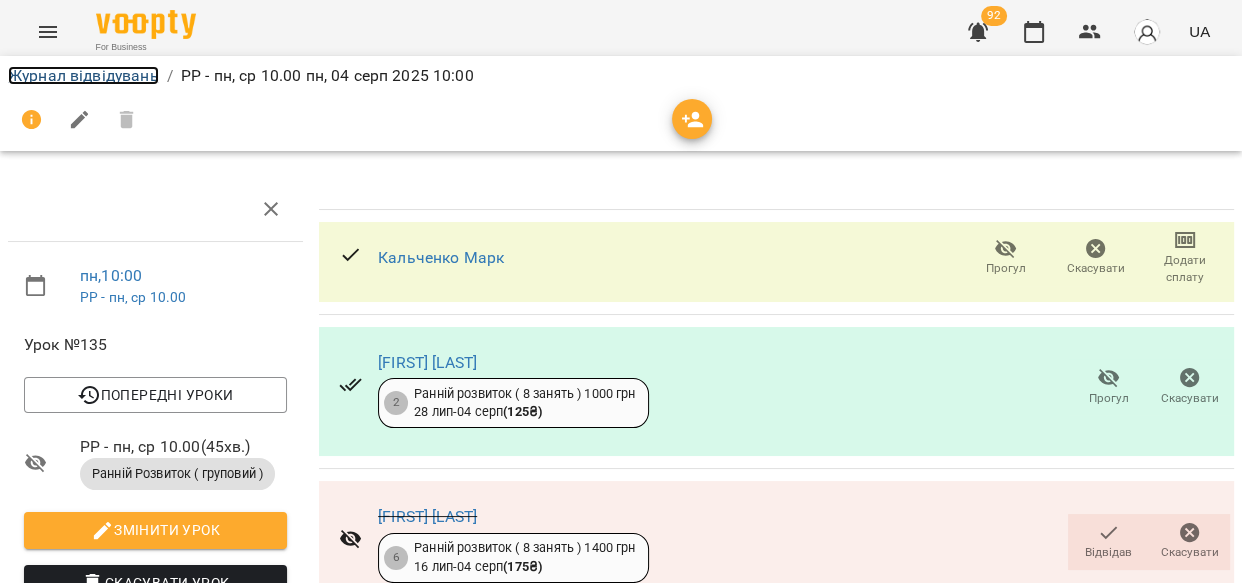 click on "Журнал відвідувань" at bounding box center [83, 75] 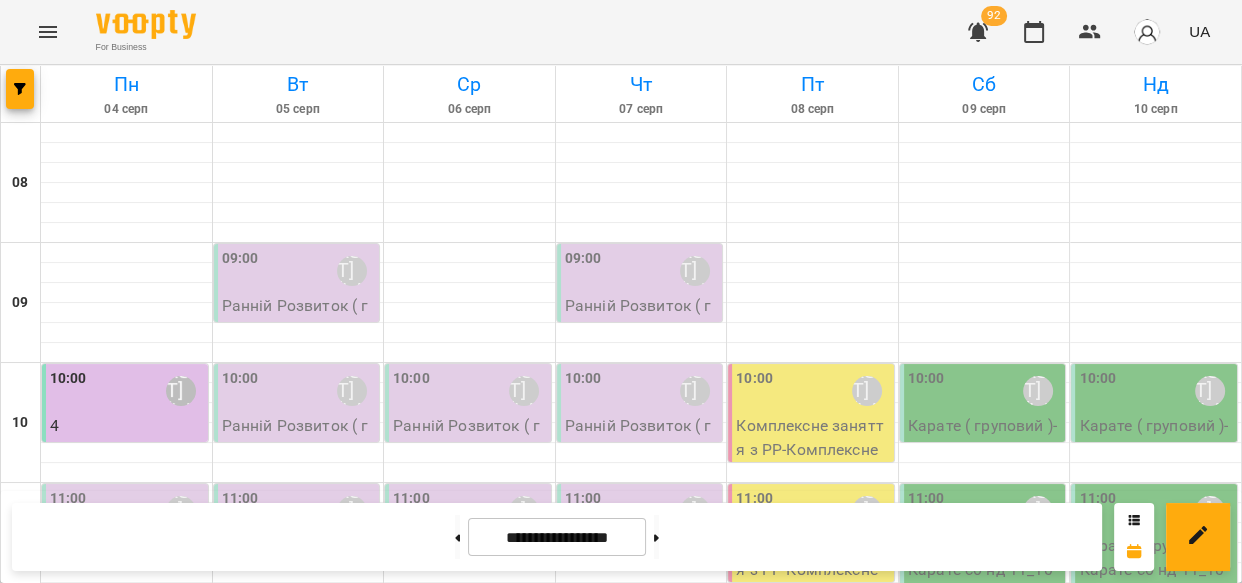 scroll, scrollTop: 266, scrollLeft: 0, axis: vertical 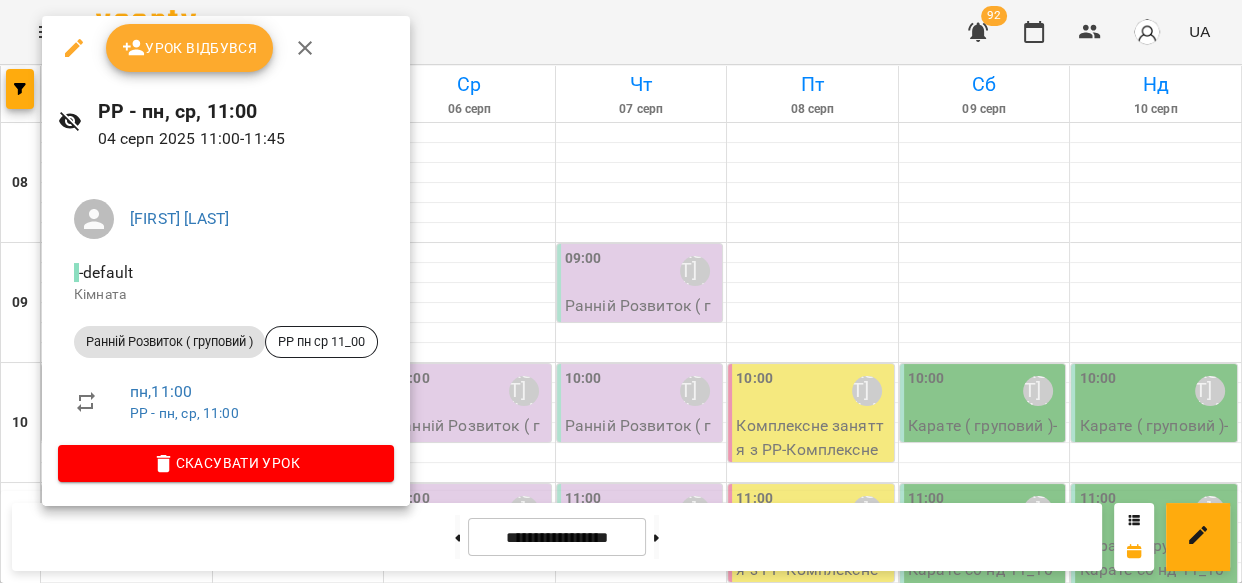 click on "Урок відбувся" at bounding box center (190, 48) 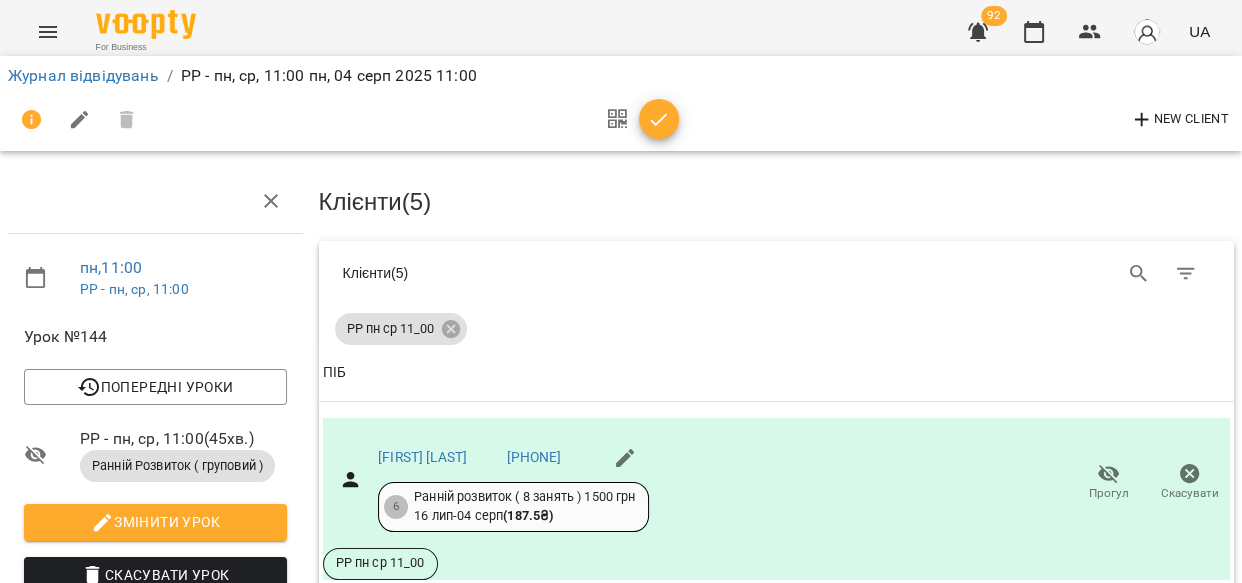 scroll, scrollTop: 165, scrollLeft: 0, axis: vertical 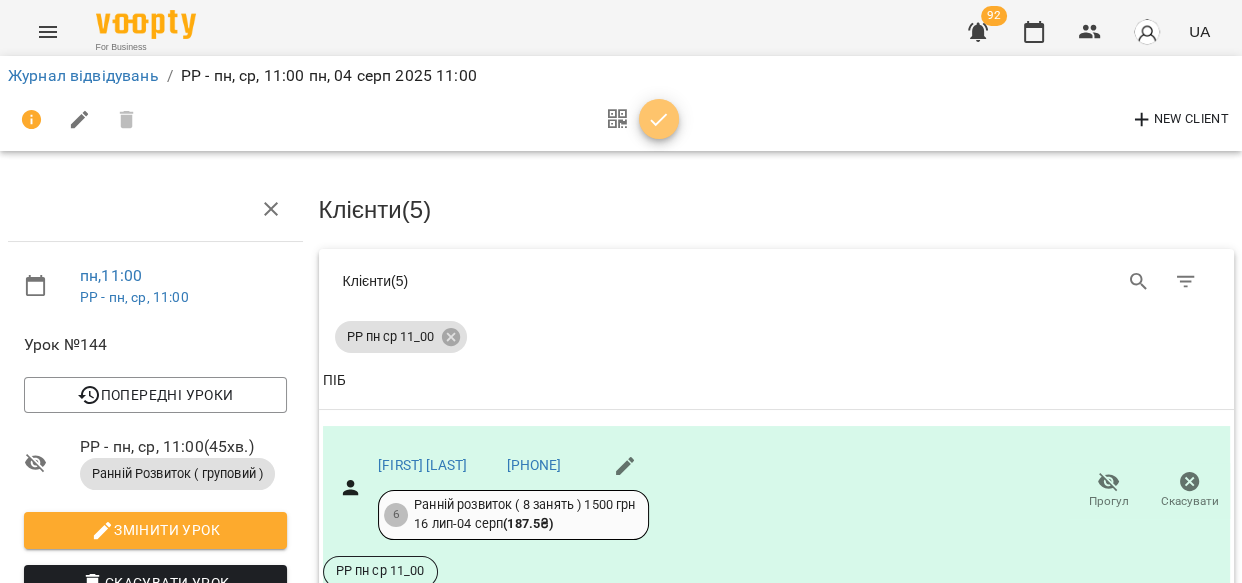 click 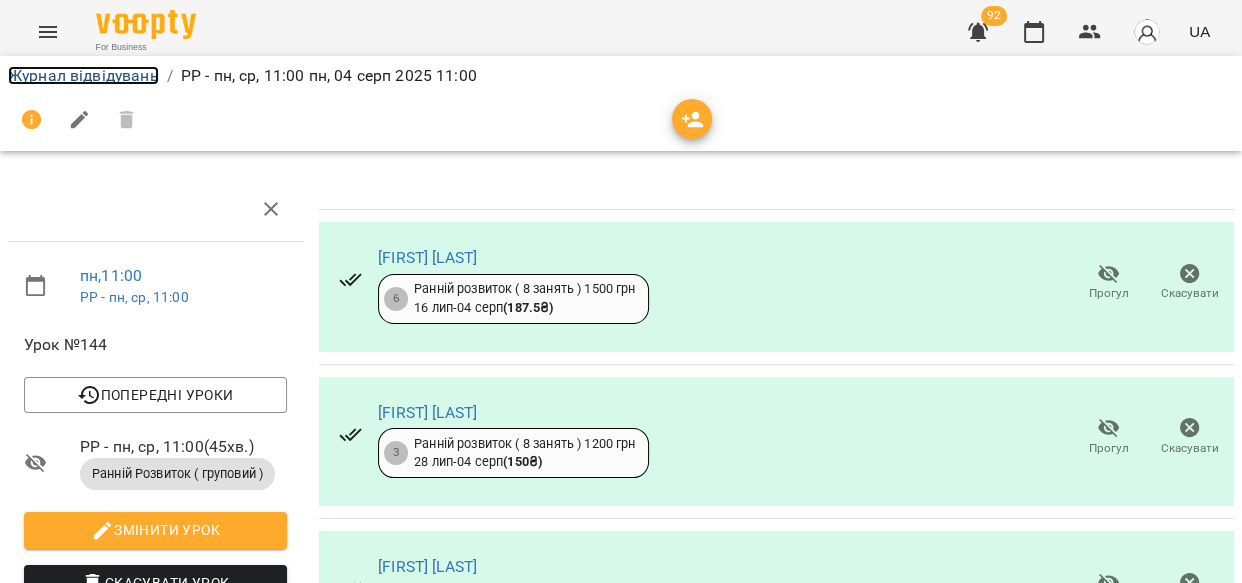 click on "Журнал відвідувань" at bounding box center [83, 75] 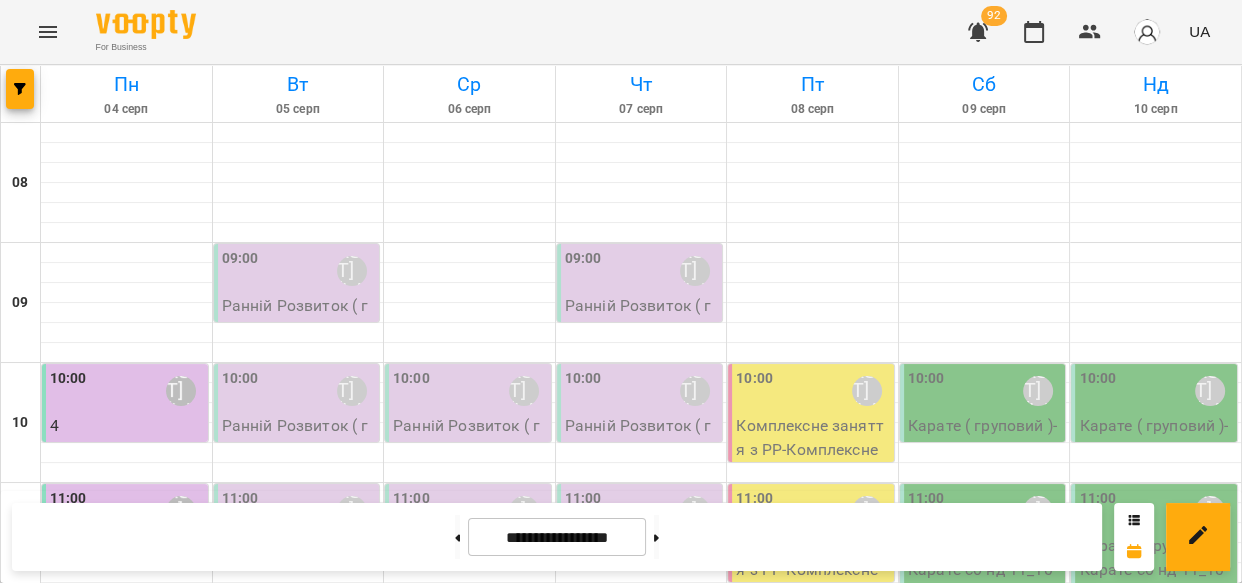 scroll, scrollTop: 0, scrollLeft: 0, axis: both 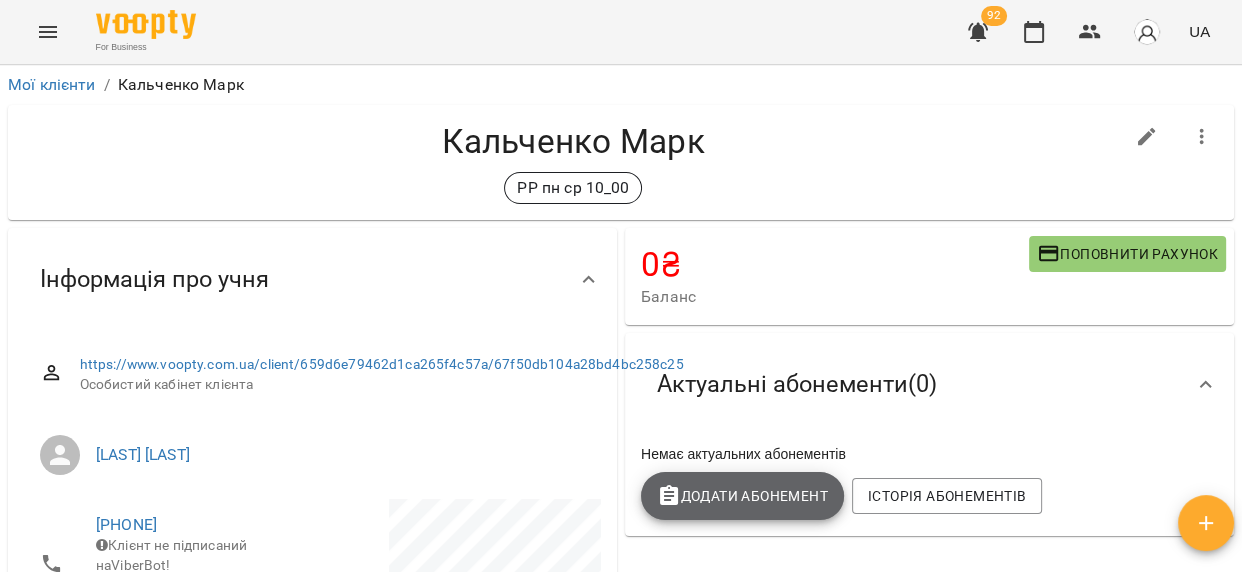 click on "Додати Абонемент" at bounding box center (742, 496) 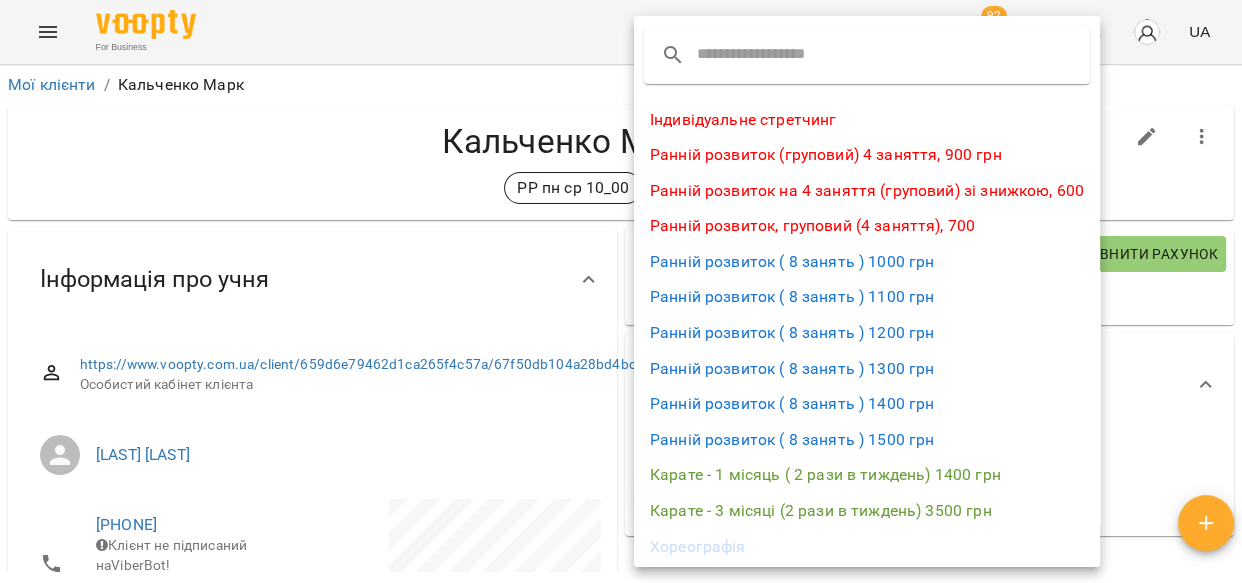click on "Ранній розвиток (груповий) 4 заняття, 900 грн" at bounding box center (867, 155) 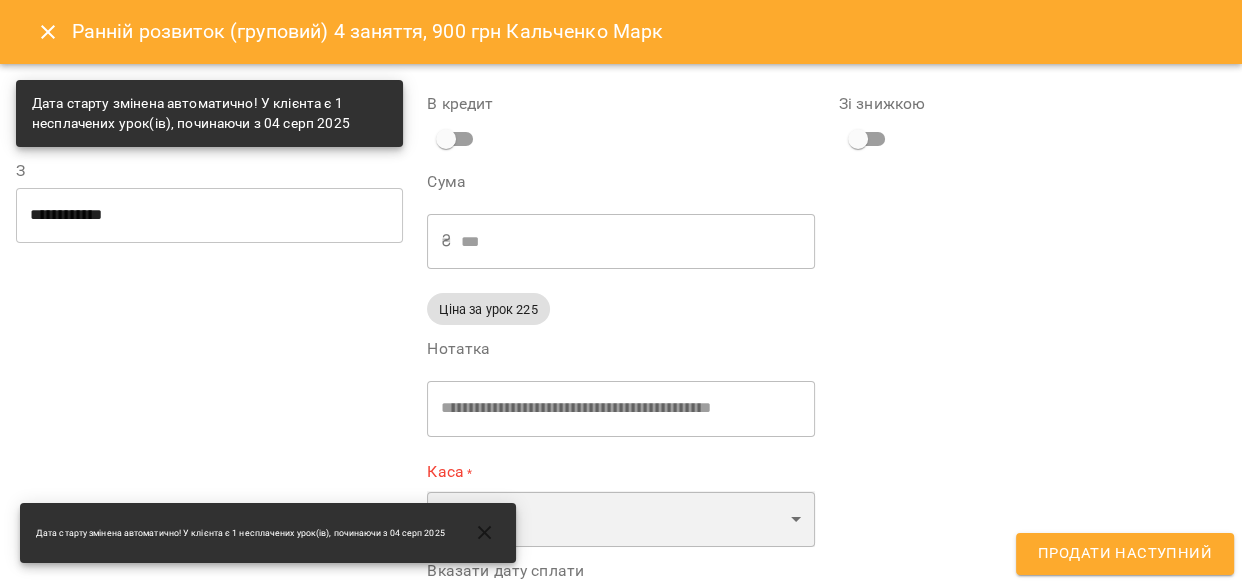 click on "**********" at bounding box center (620, 519) 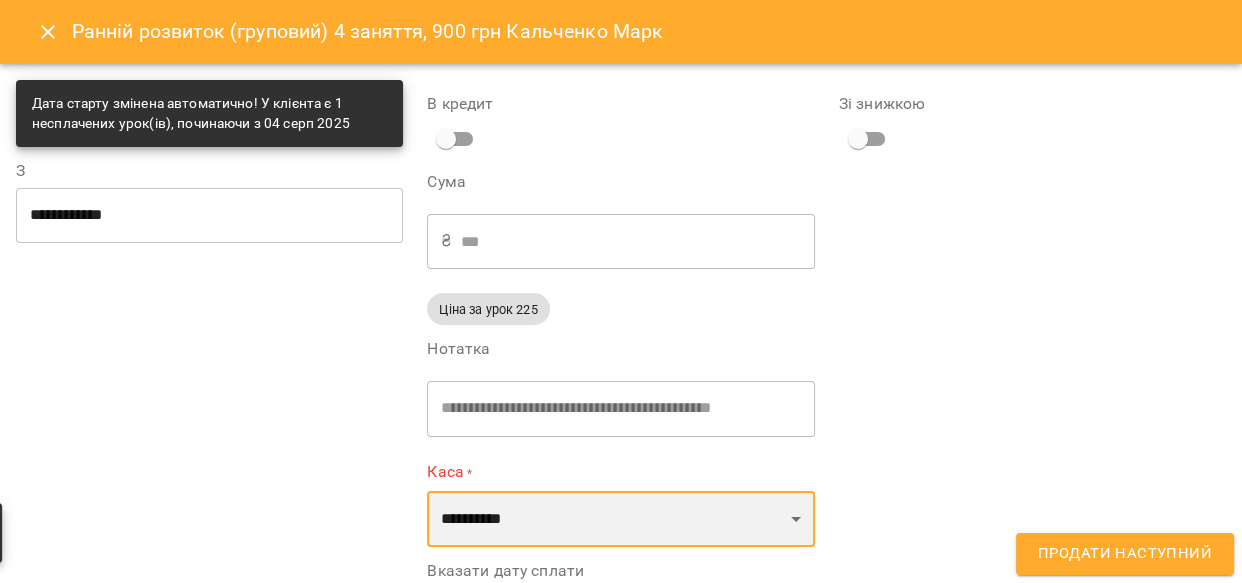 select on "****" 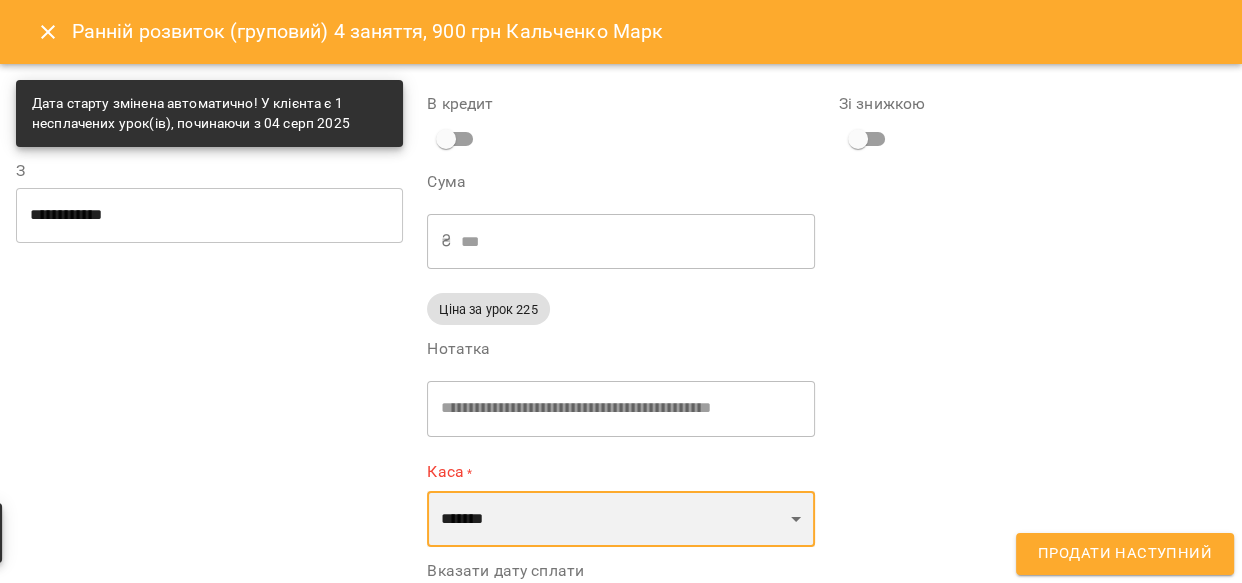 click on "**********" at bounding box center [620, 519] 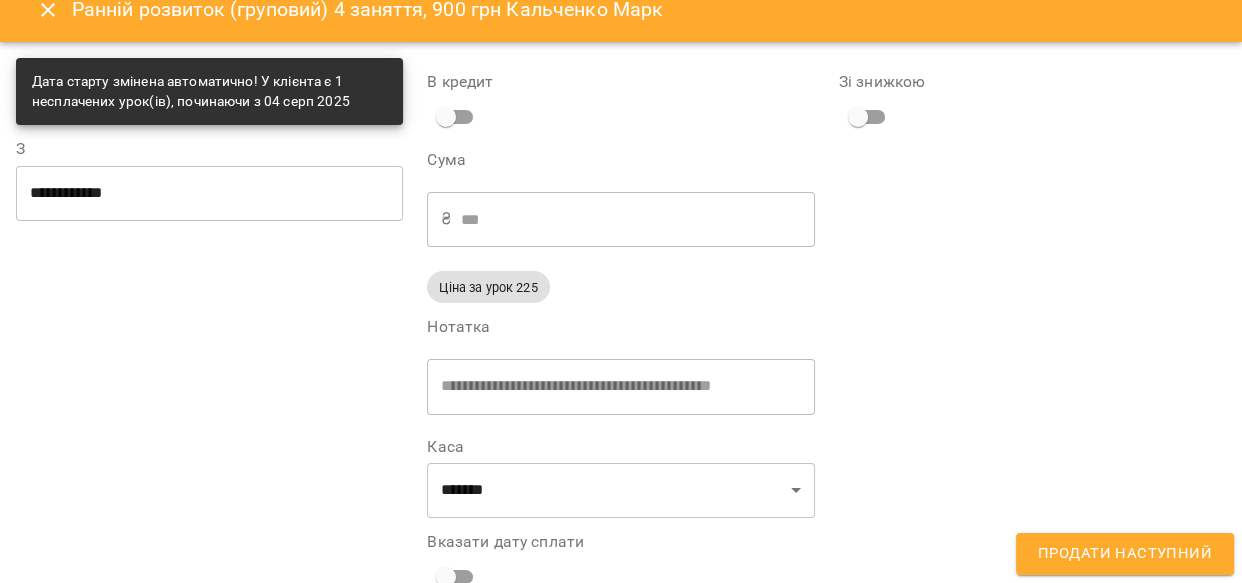 scroll, scrollTop: 67, scrollLeft: 0, axis: vertical 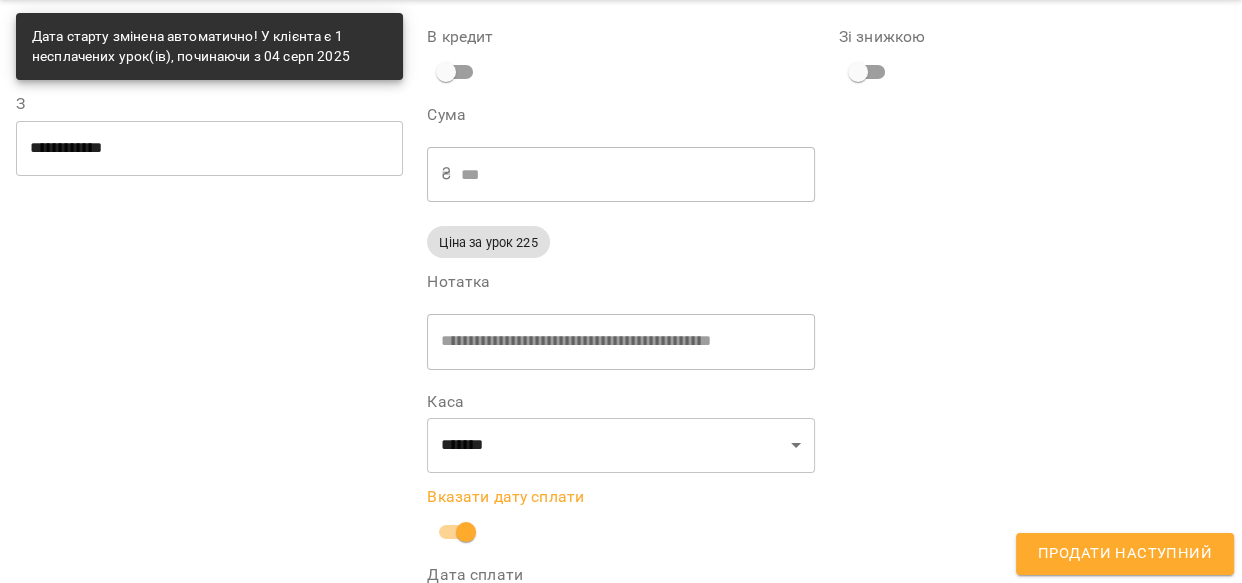 click on "Продати наступний" at bounding box center [1125, 554] 